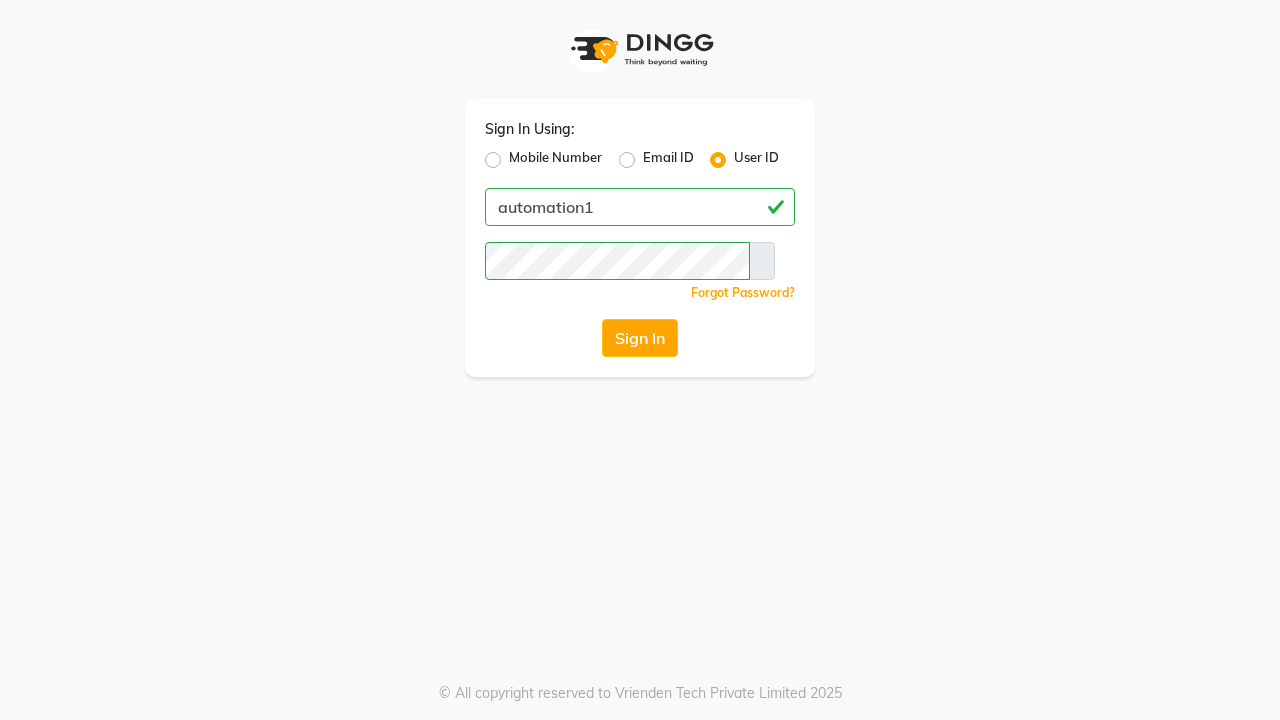 scroll, scrollTop: 0, scrollLeft: 0, axis: both 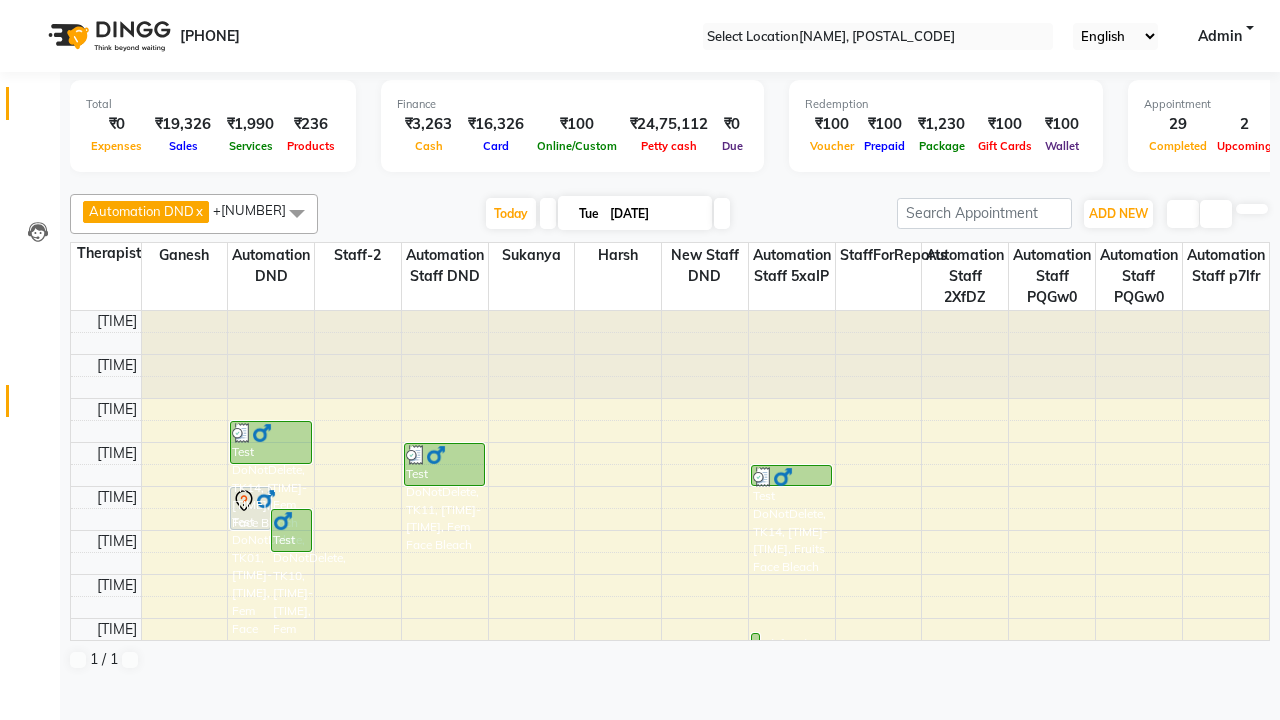 click at bounding box center (37, 406) 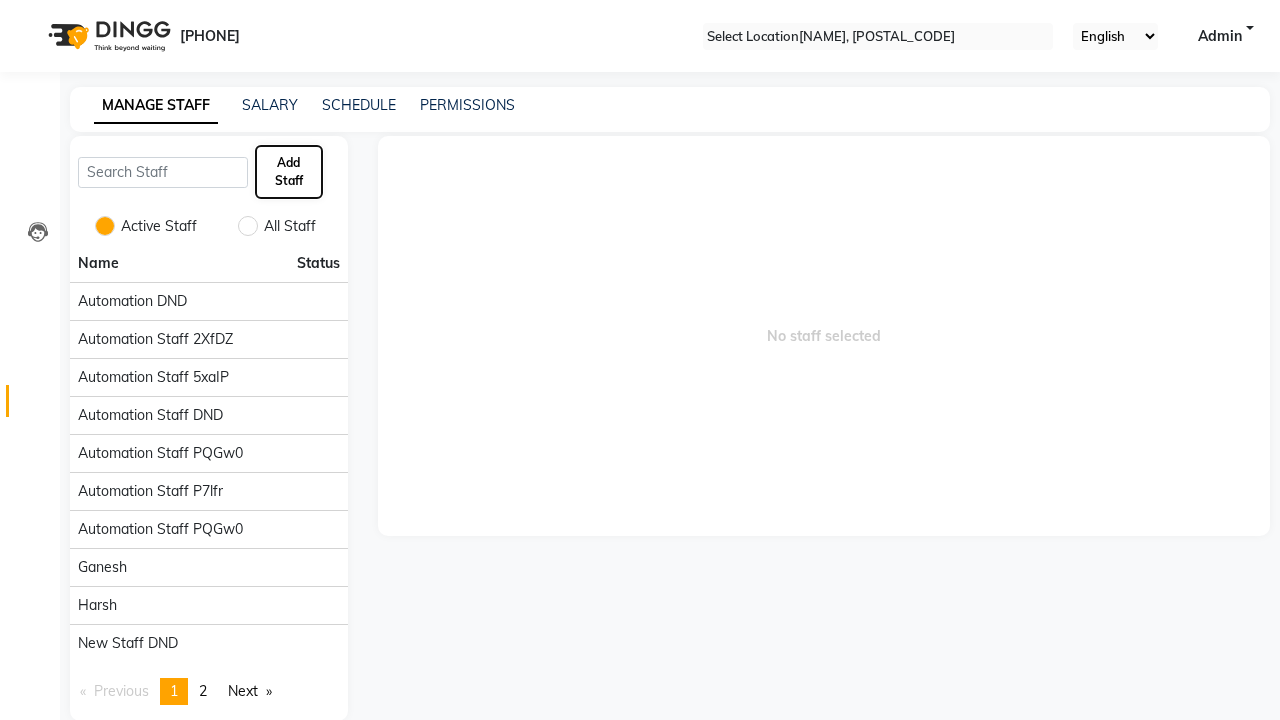 click on "Add Staff" at bounding box center (289, 172) 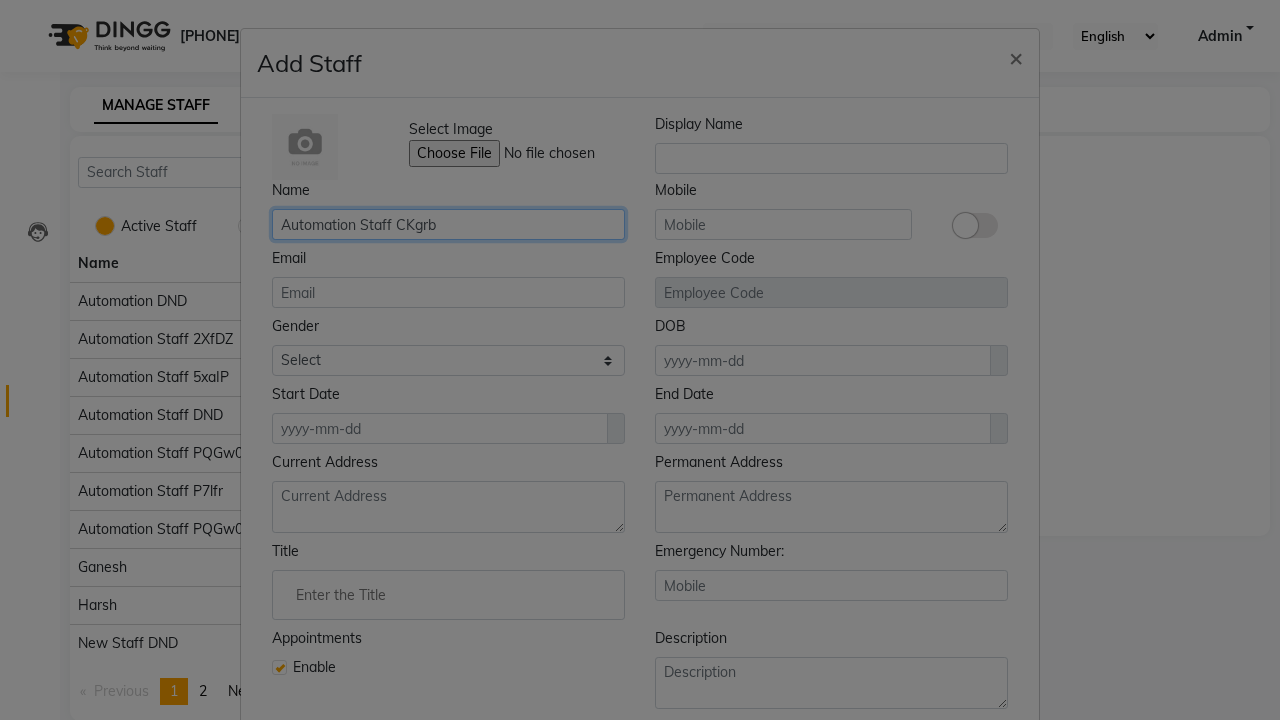 type on "Automation Staff CKgrb" 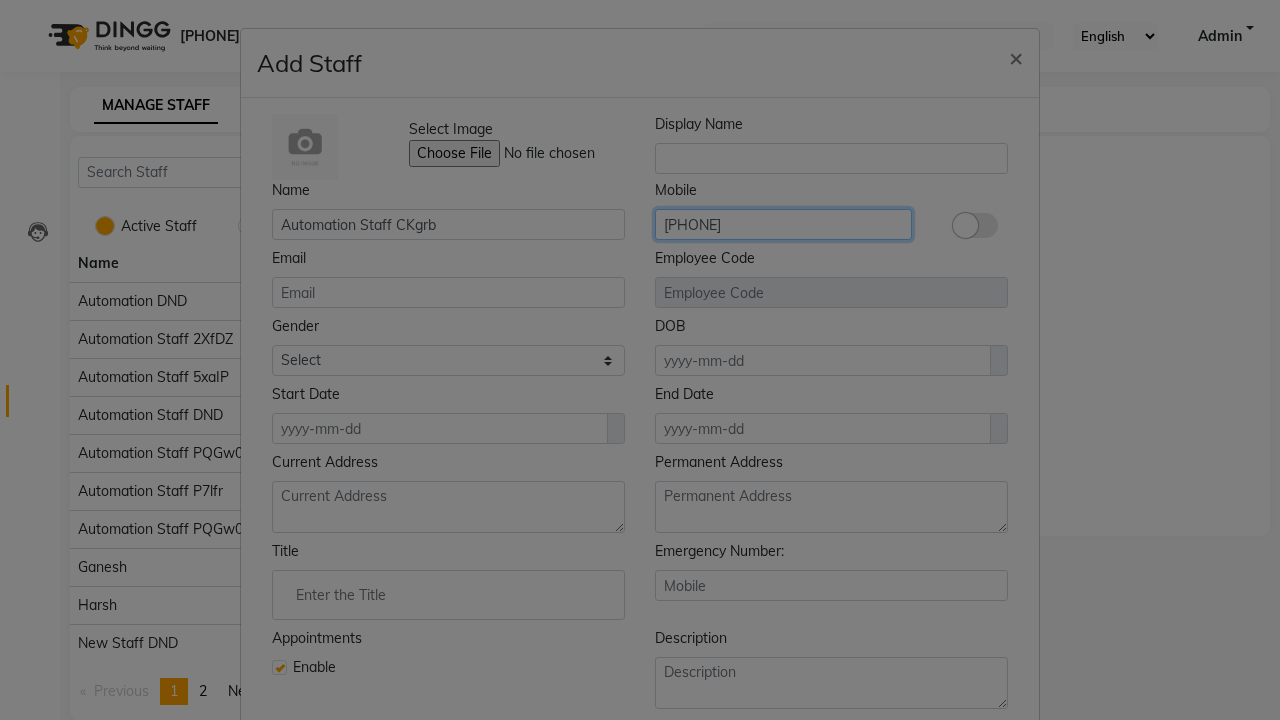 type on "[PHONE]" 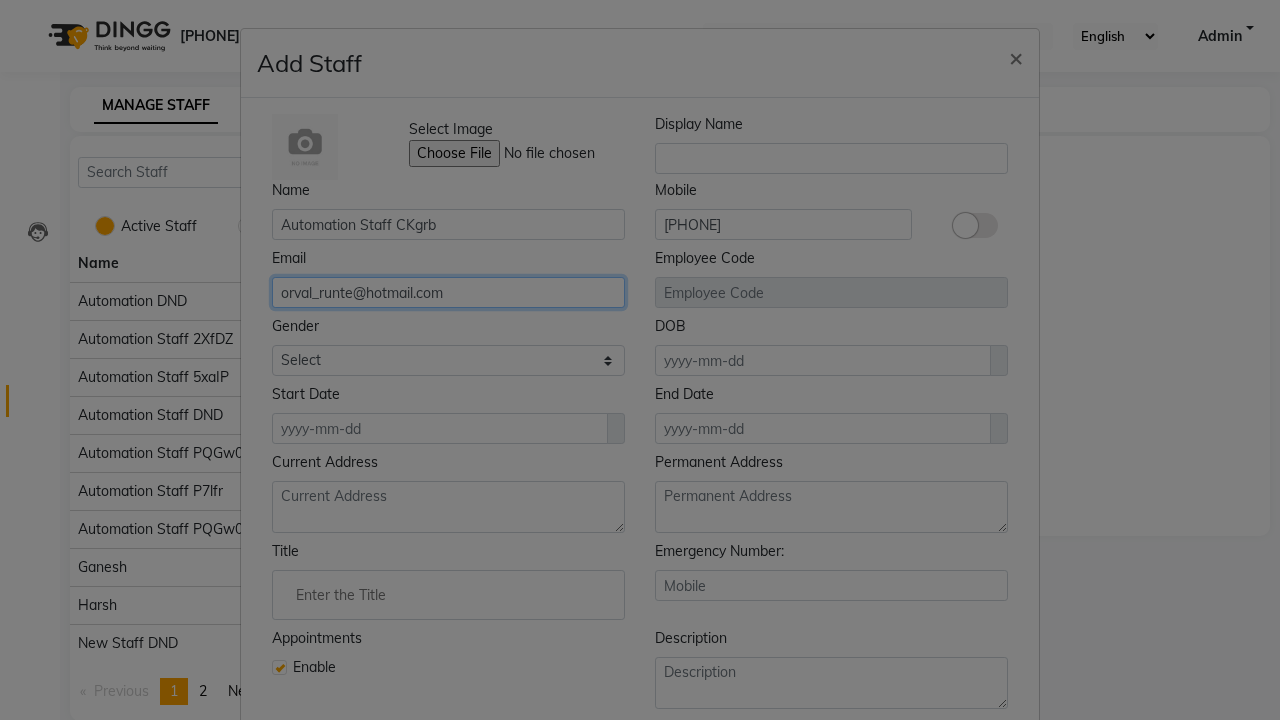 type on "orval_runte@hotmail.com" 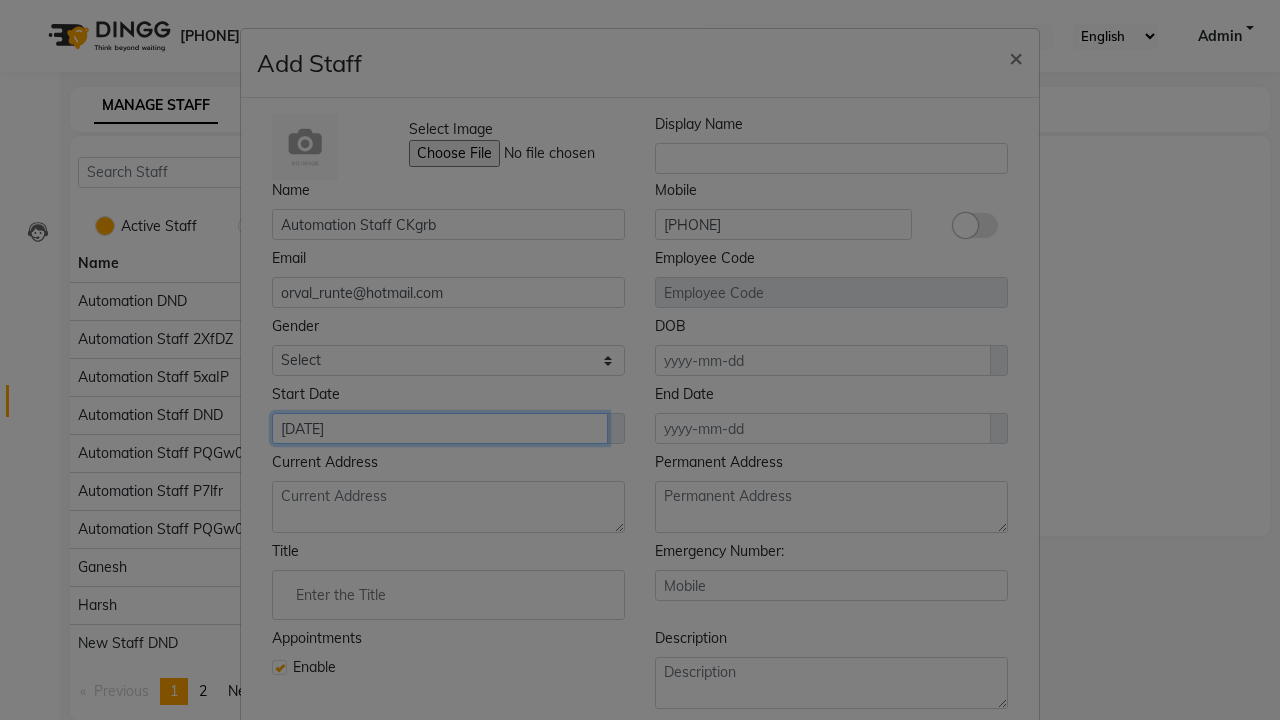 type on "[DATE]" 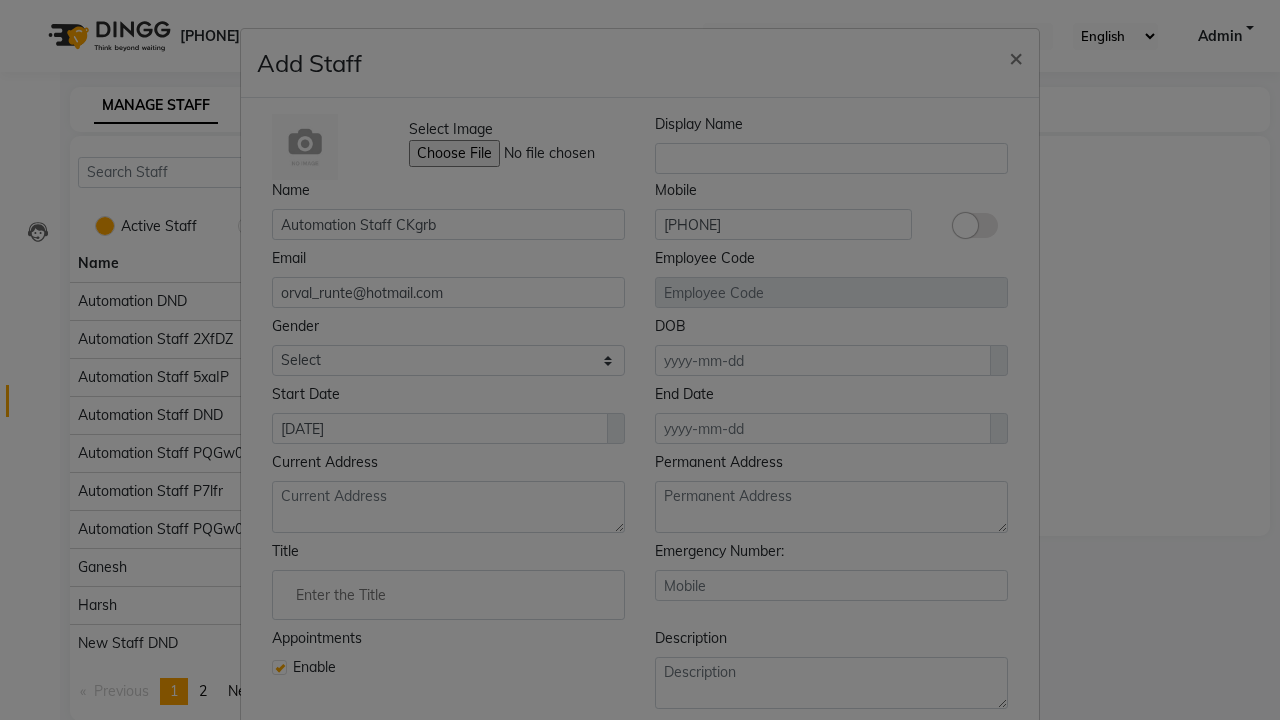 click on "Save" at bounding box center [992, 818] 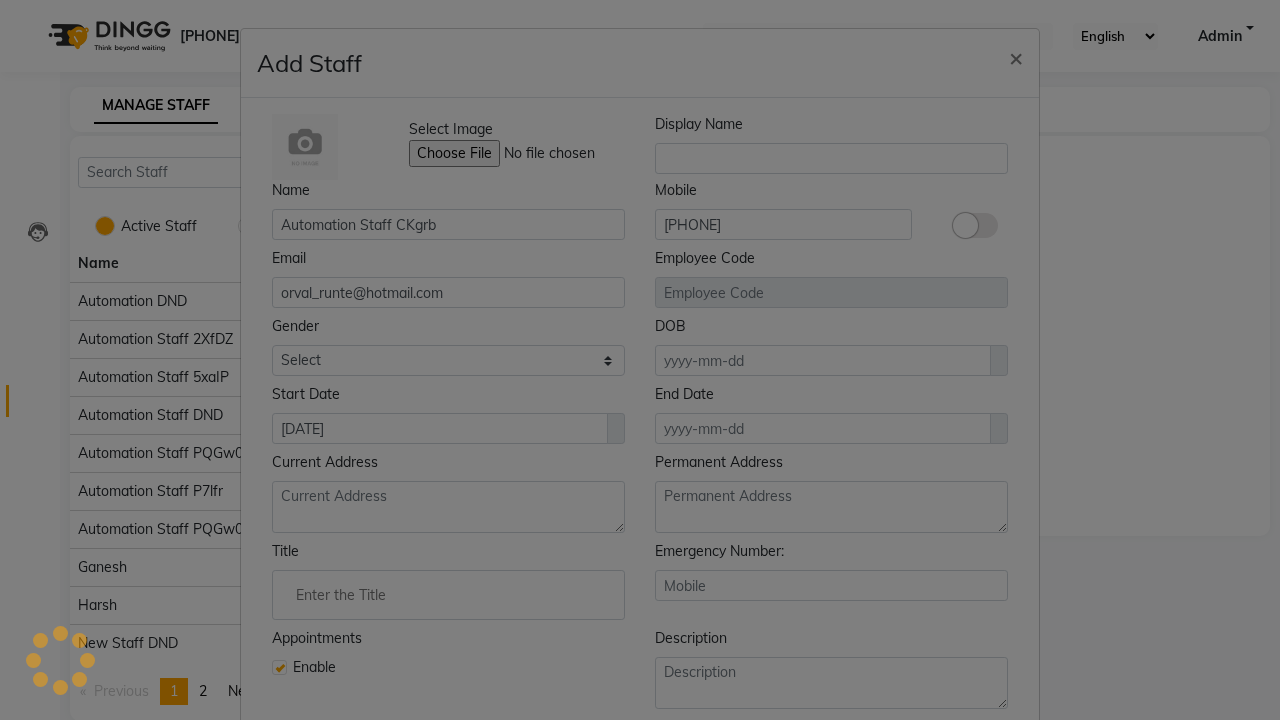 scroll, scrollTop: 162, scrollLeft: 0, axis: vertical 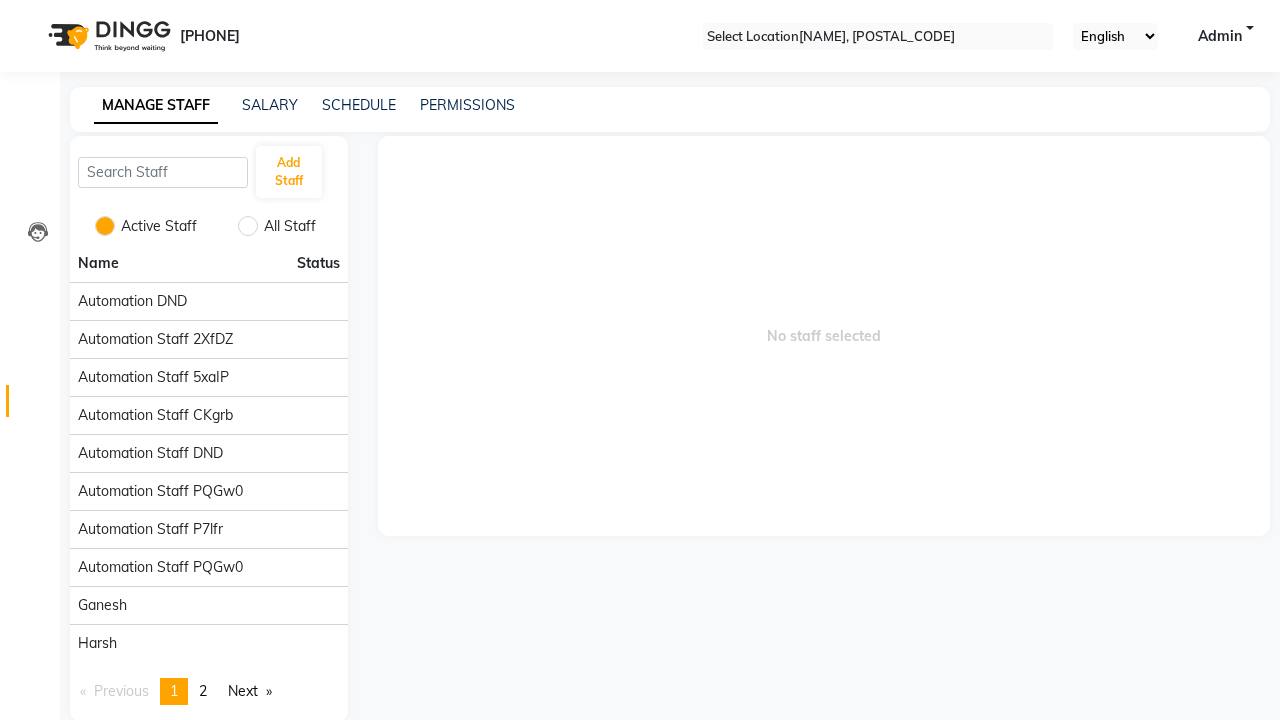 click on "Employee created successfully." at bounding box center [640, 782] 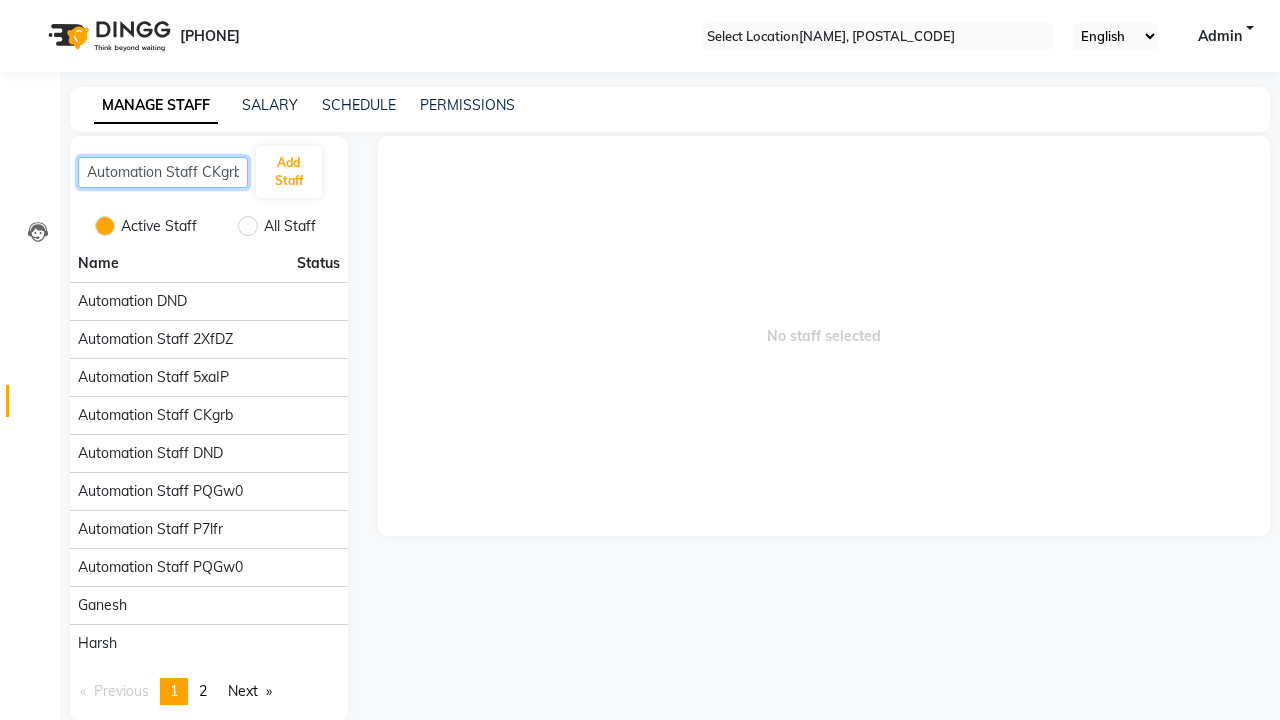 scroll, scrollTop: 0, scrollLeft: 6, axis: horizontal 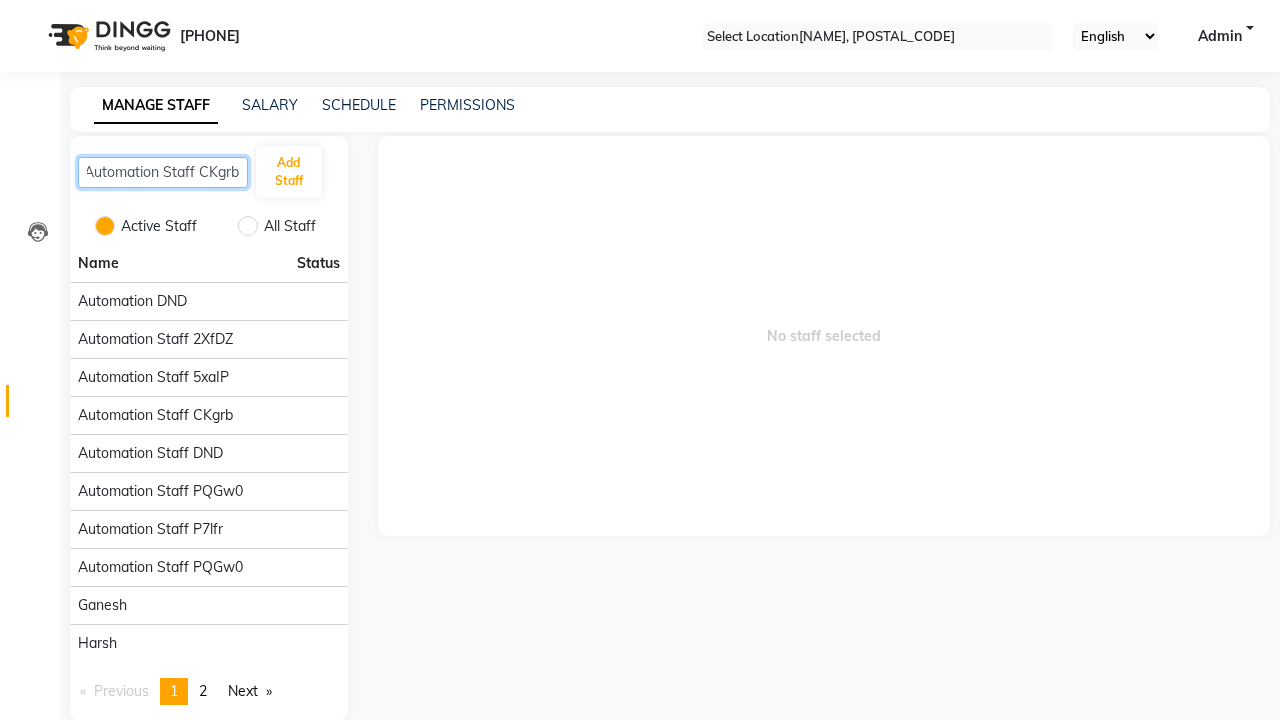type on "Automation Staff CKgrb" 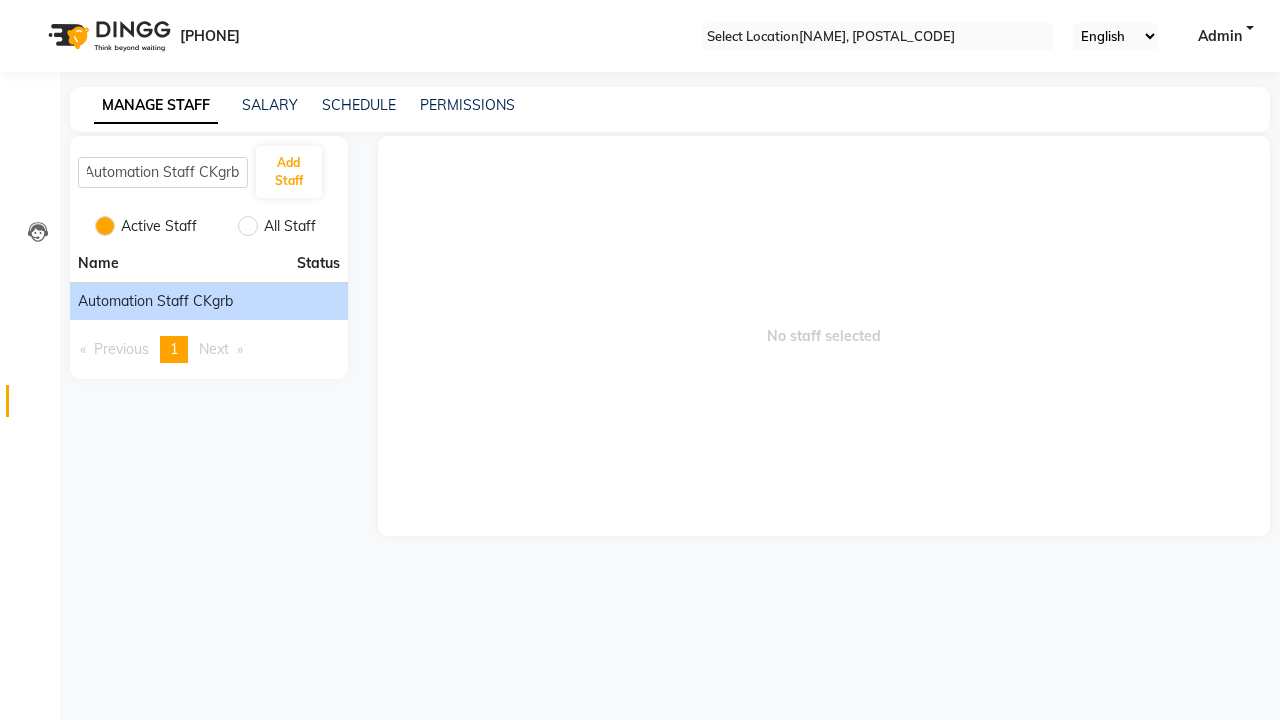 click on "Automation Staff CKgrb" at bounding box center [155, 301] 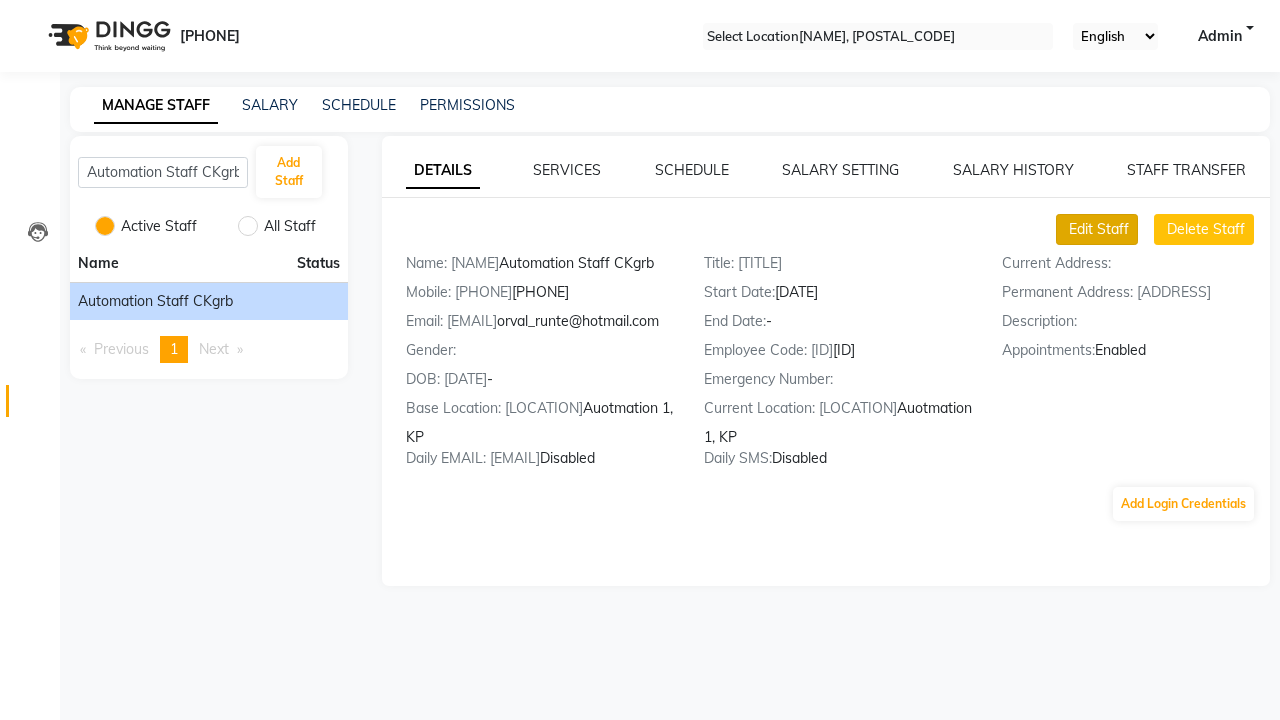 click on "Edit Staff" at bounding box center (1099, 229) 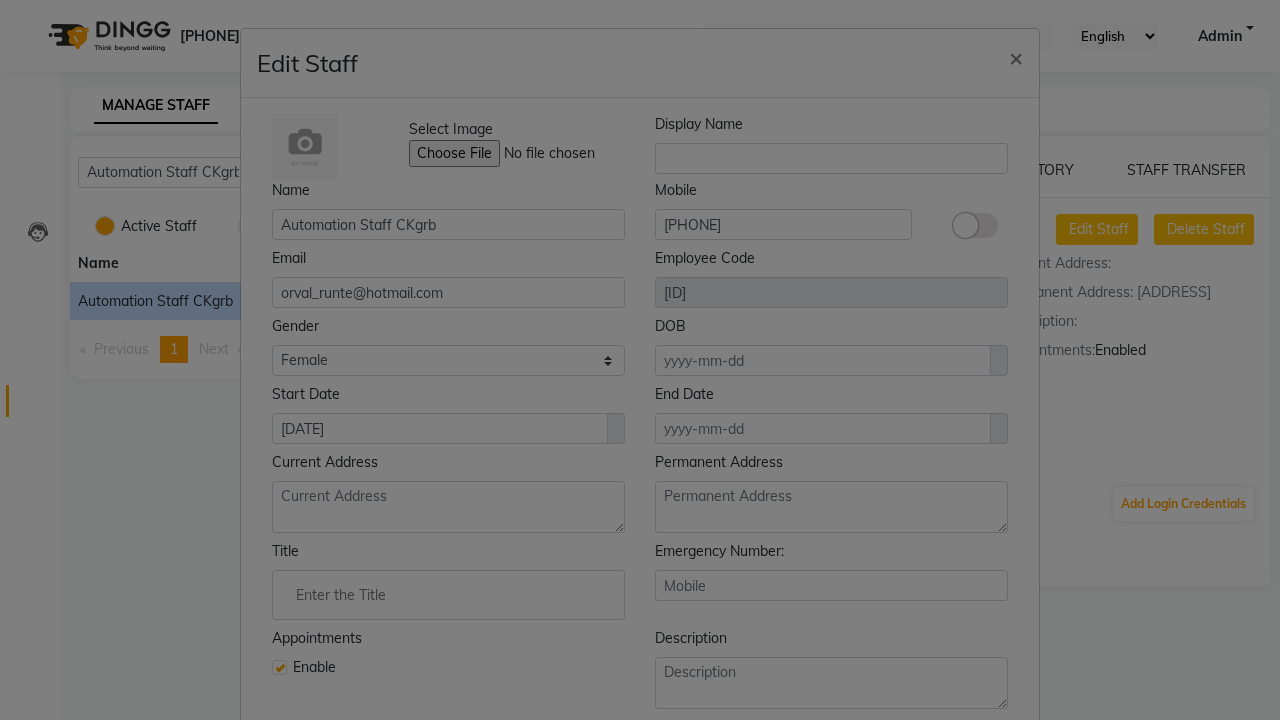 click on "Save" at bounding box center [992, 818] 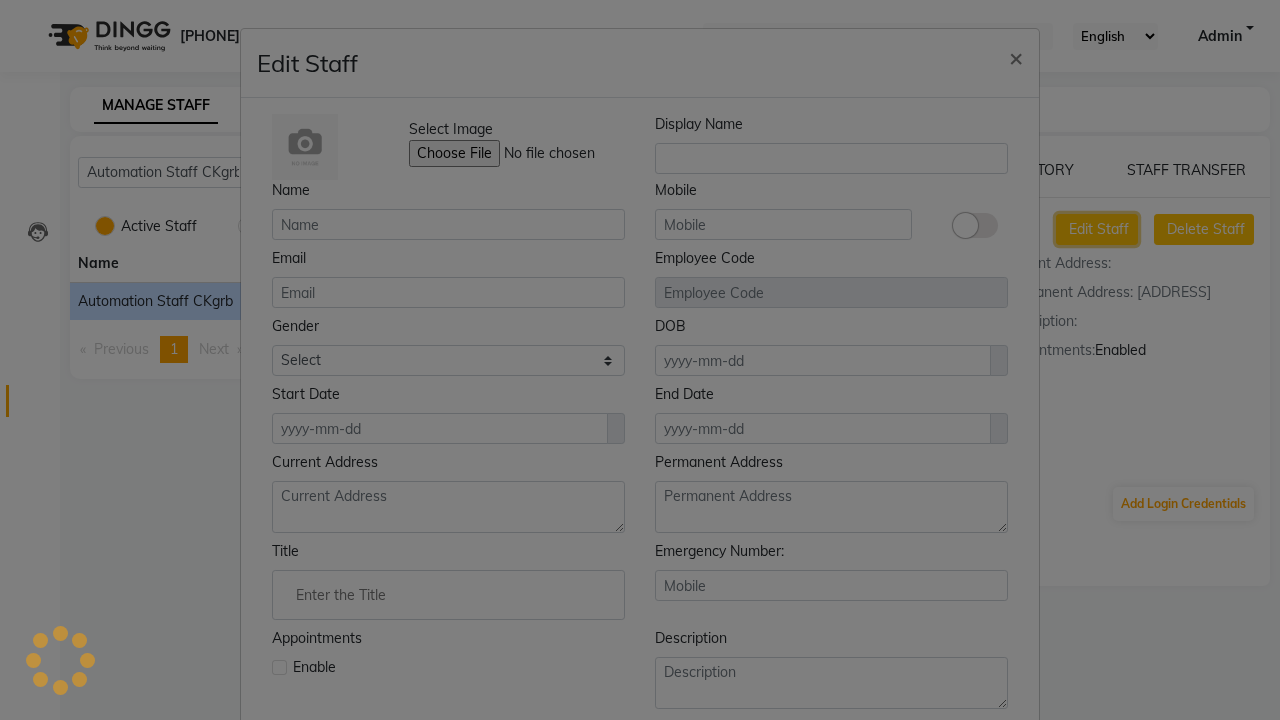 scroll, scrollTop: 112, scrollLeft: 0, axis: vertical 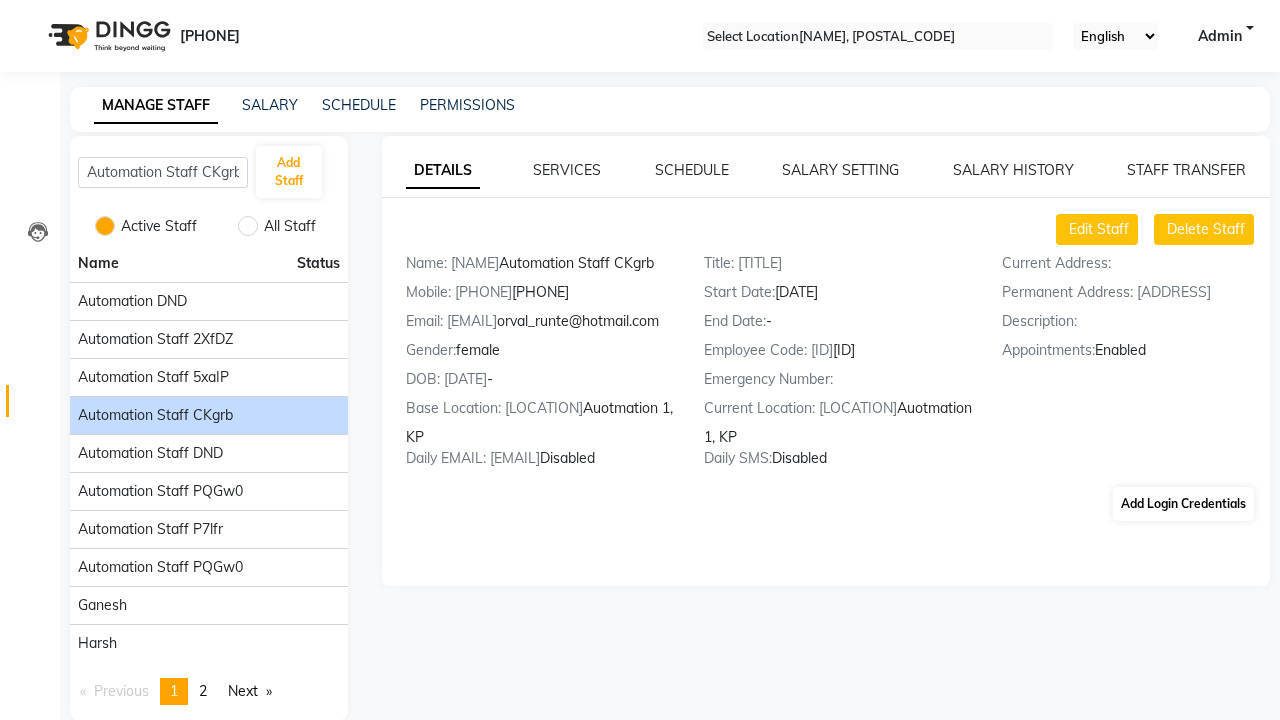 click on "Employee updated successfully." at bounding box center [640, 782] 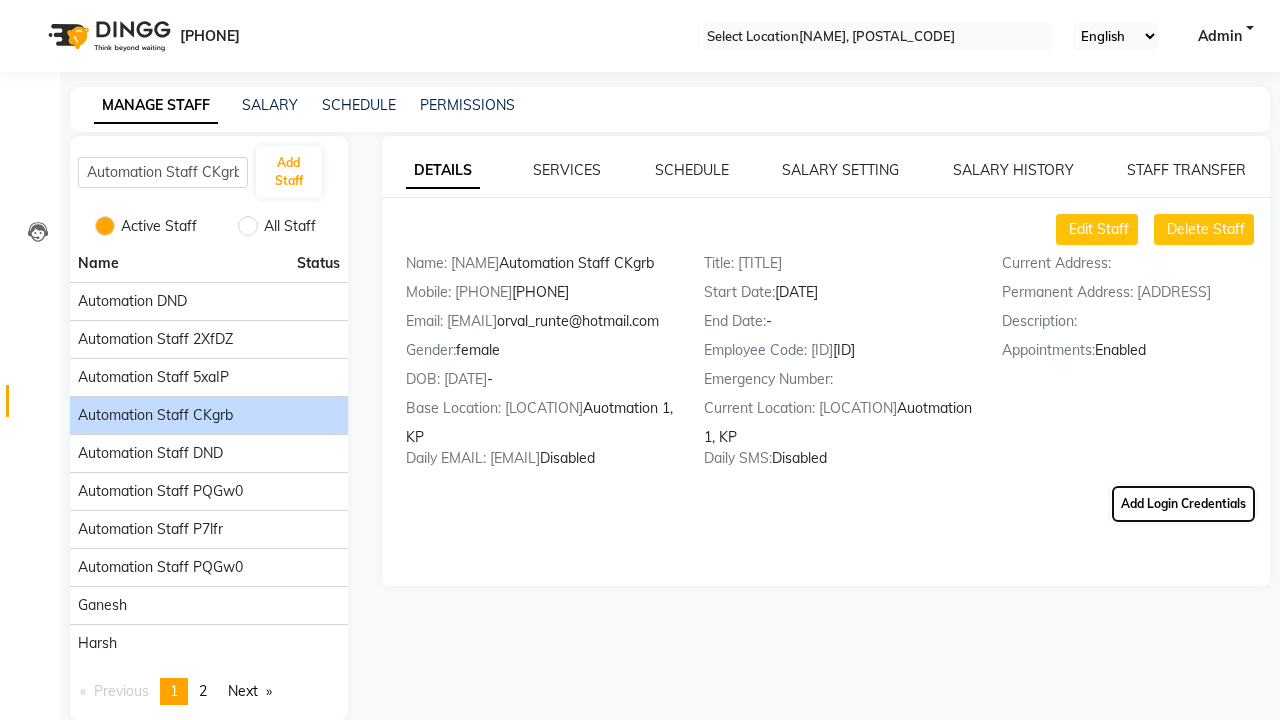 click on "Add Login Credentials" at bounding box center [1183, 504] 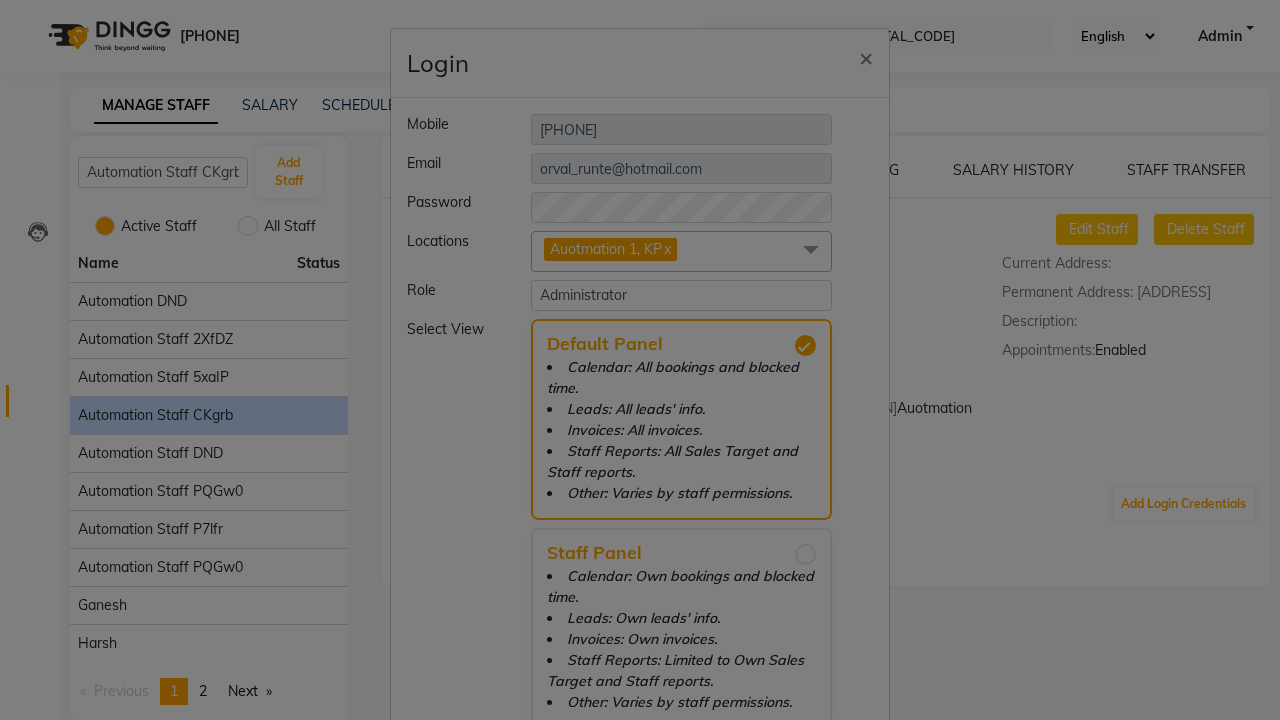click on "Add" at bounding box center [845, 789] 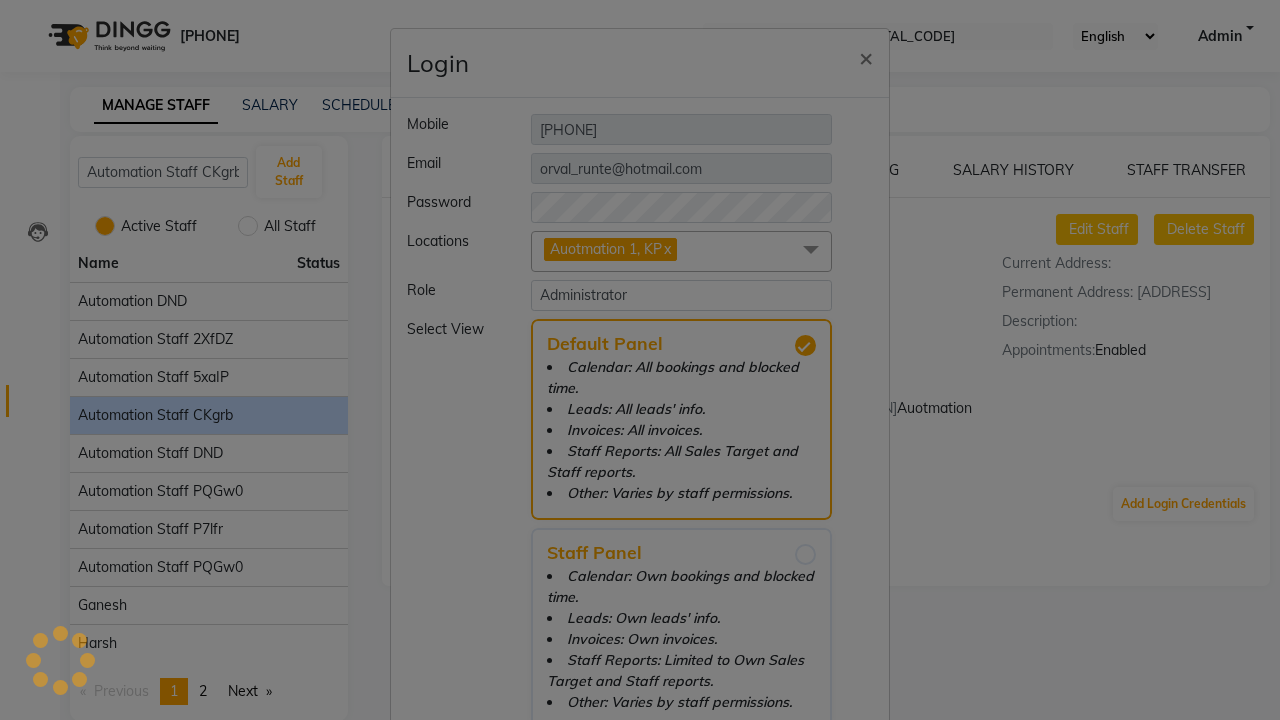 scroll, scrollTop: 5, scrollLeft: 0, axis: vertical 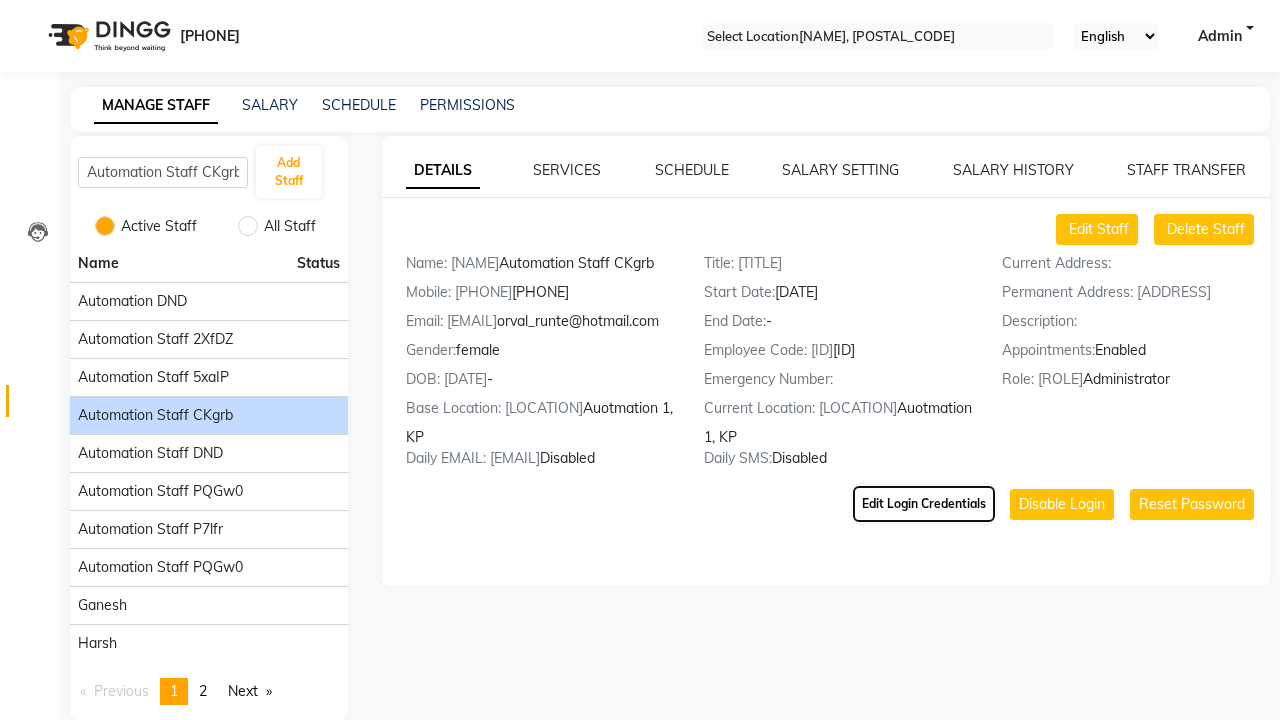 click on "Edit Login Credentials" at bounding box center (924, 504) 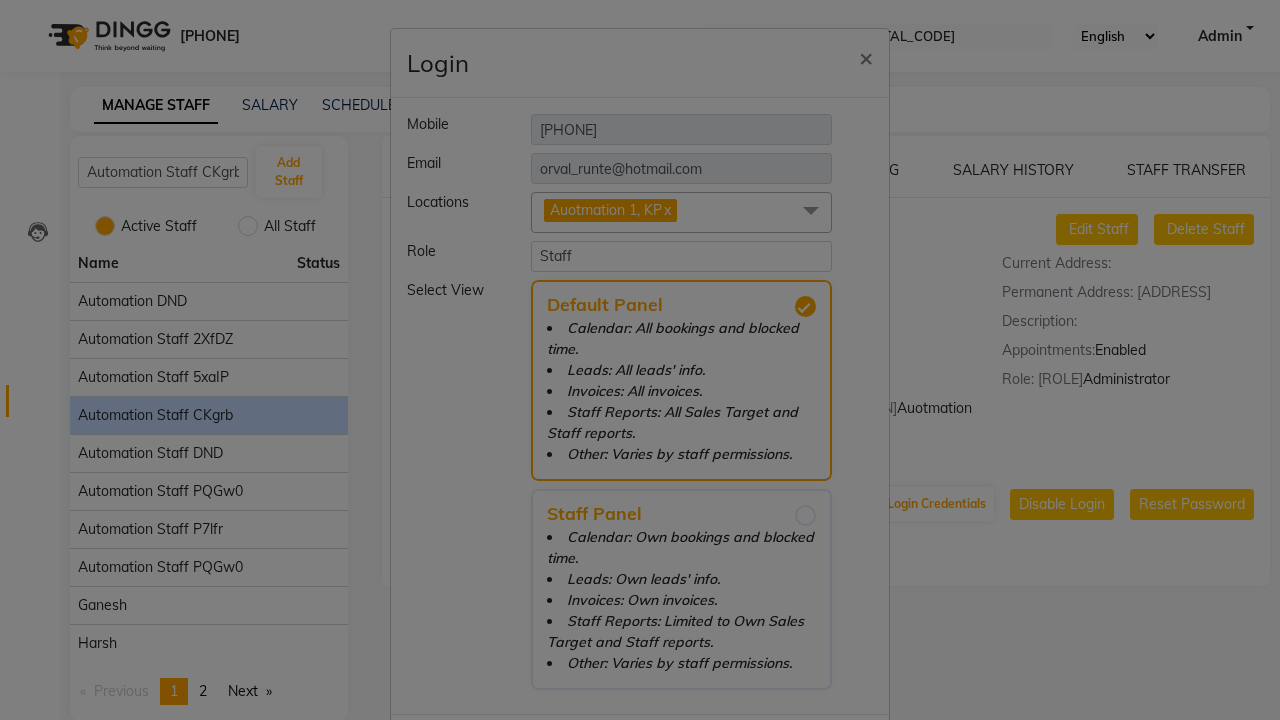 click on "Update" at bounding box center [832, 750] 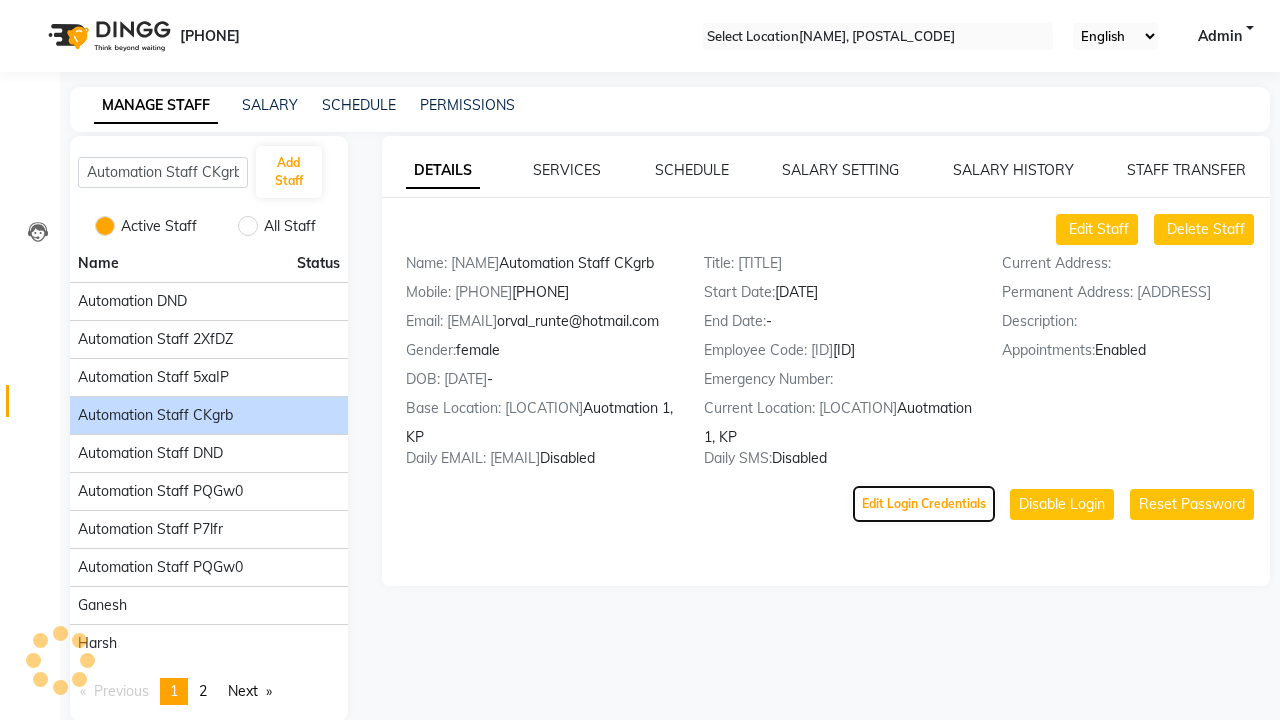 scroll, scrollTop: 0, scrollLeft: 0, axis: both 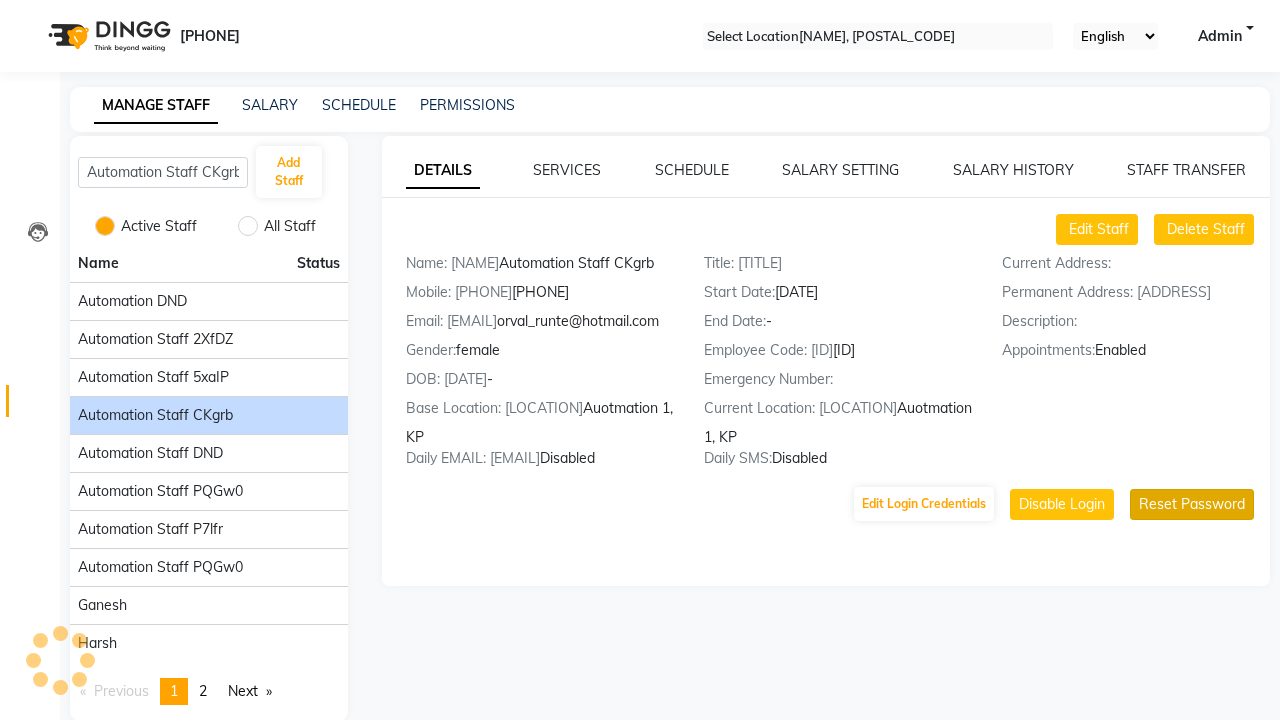 click on "Reset Password" at bounding box center [1192, 504] 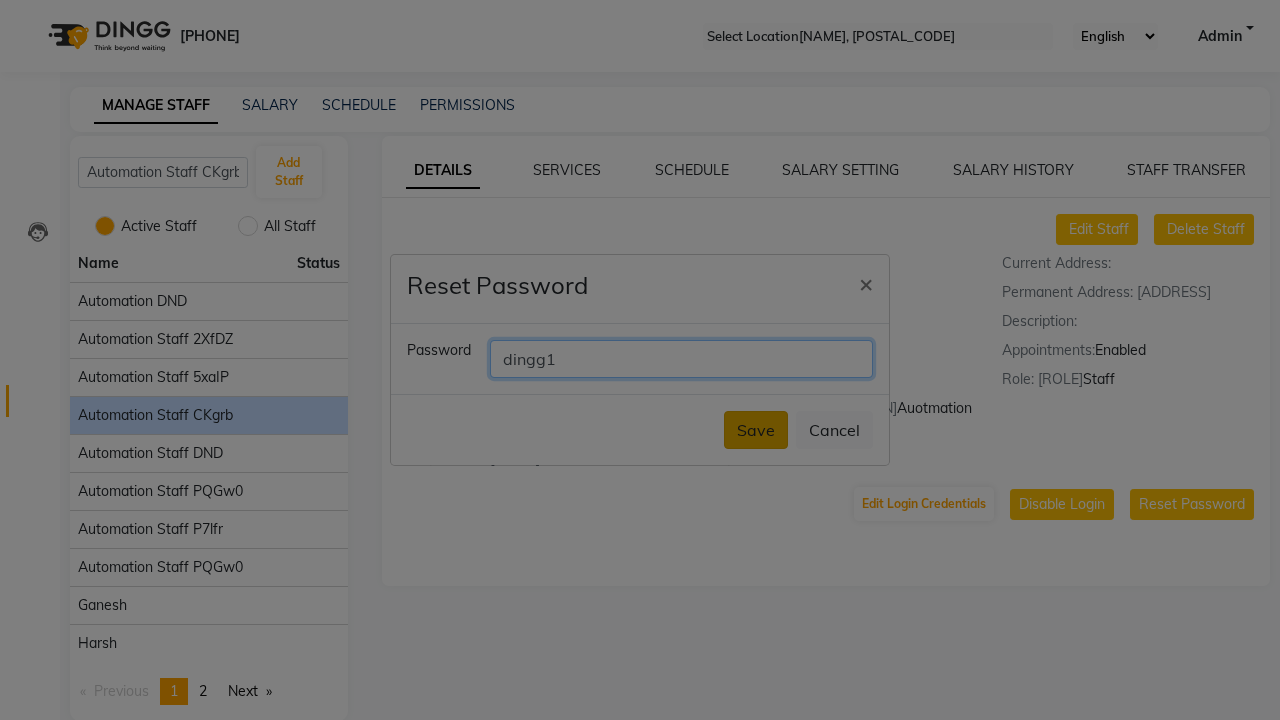 type on "dingg1" 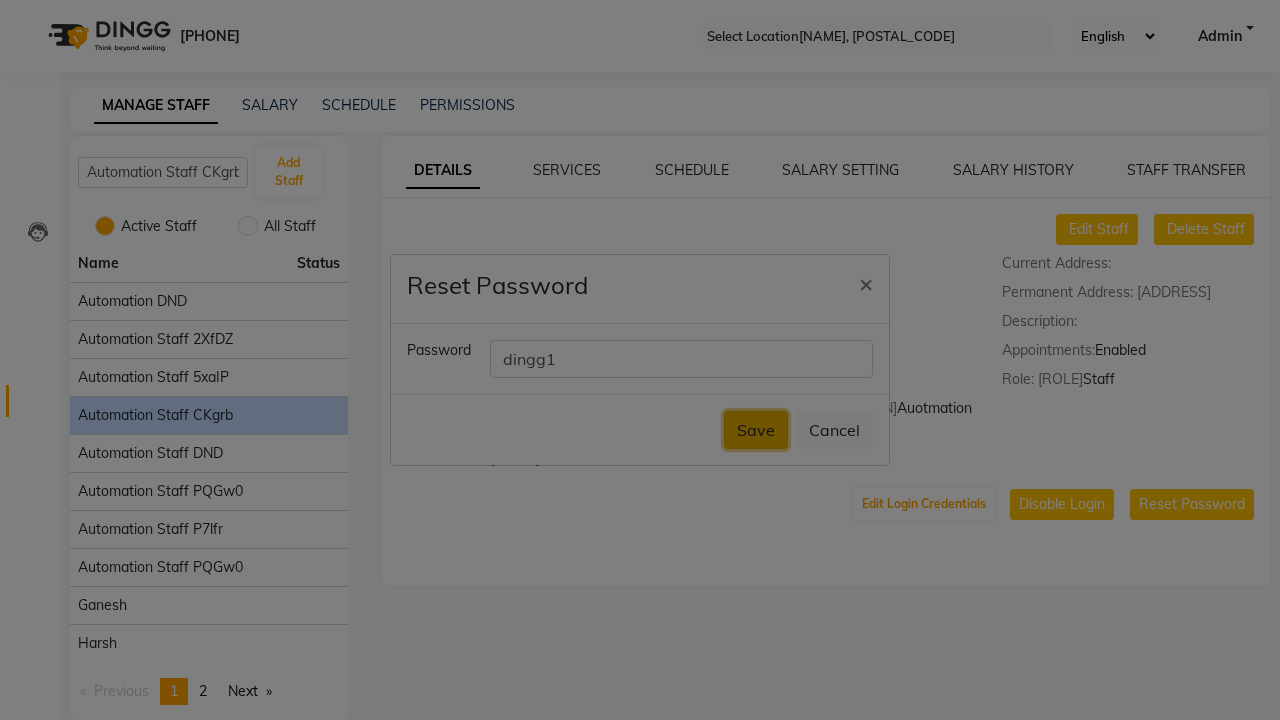click on "Save" at bounding box center (756, 430) 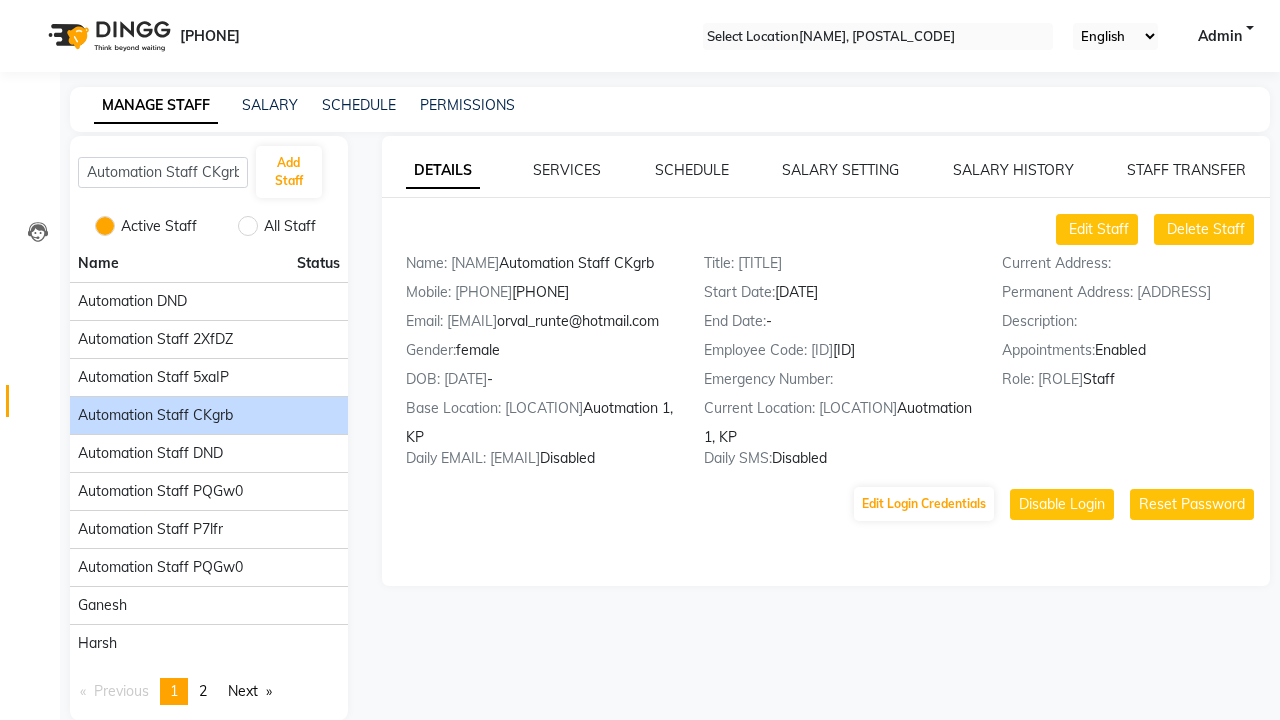 click on "Successfully updated staff login password." at bounding box center [640, 761] 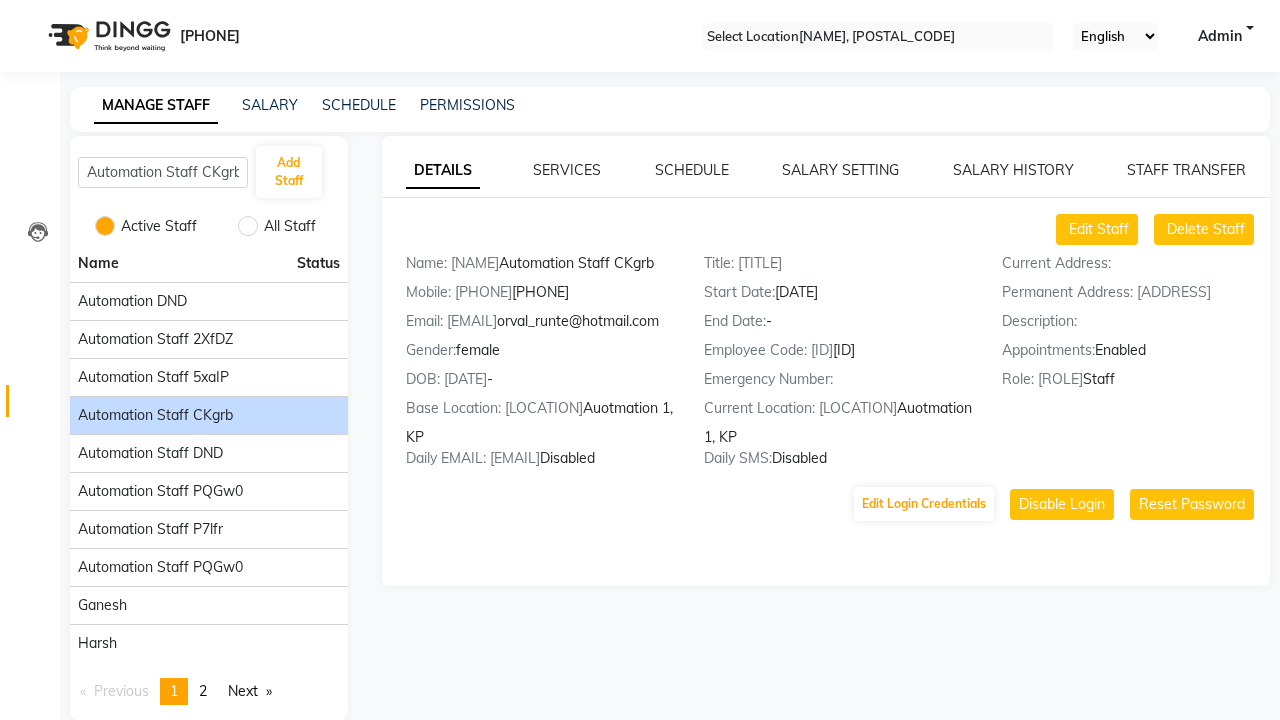 click on "DETAILS" at bounding box center (443, 171) 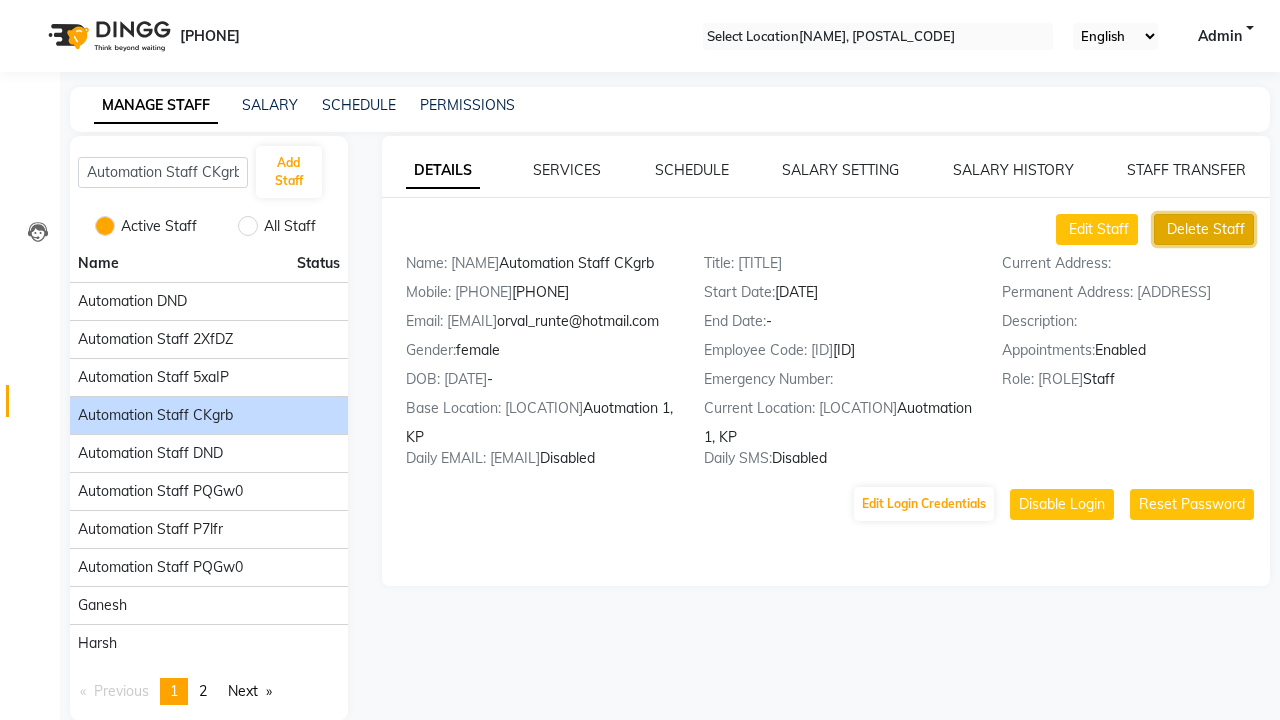 click on "Delete Staff" at bounding box center [1099, 229] 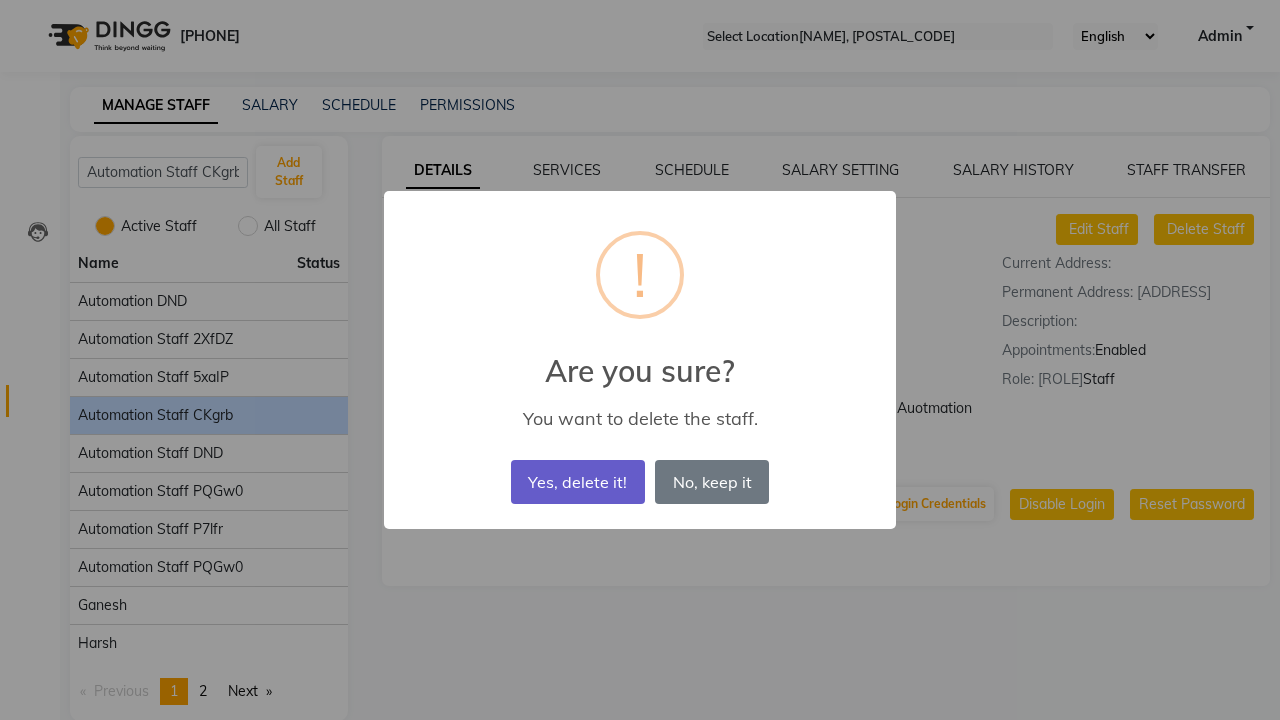 click on "Yes, delete it!" at bounding box center (578, 482) 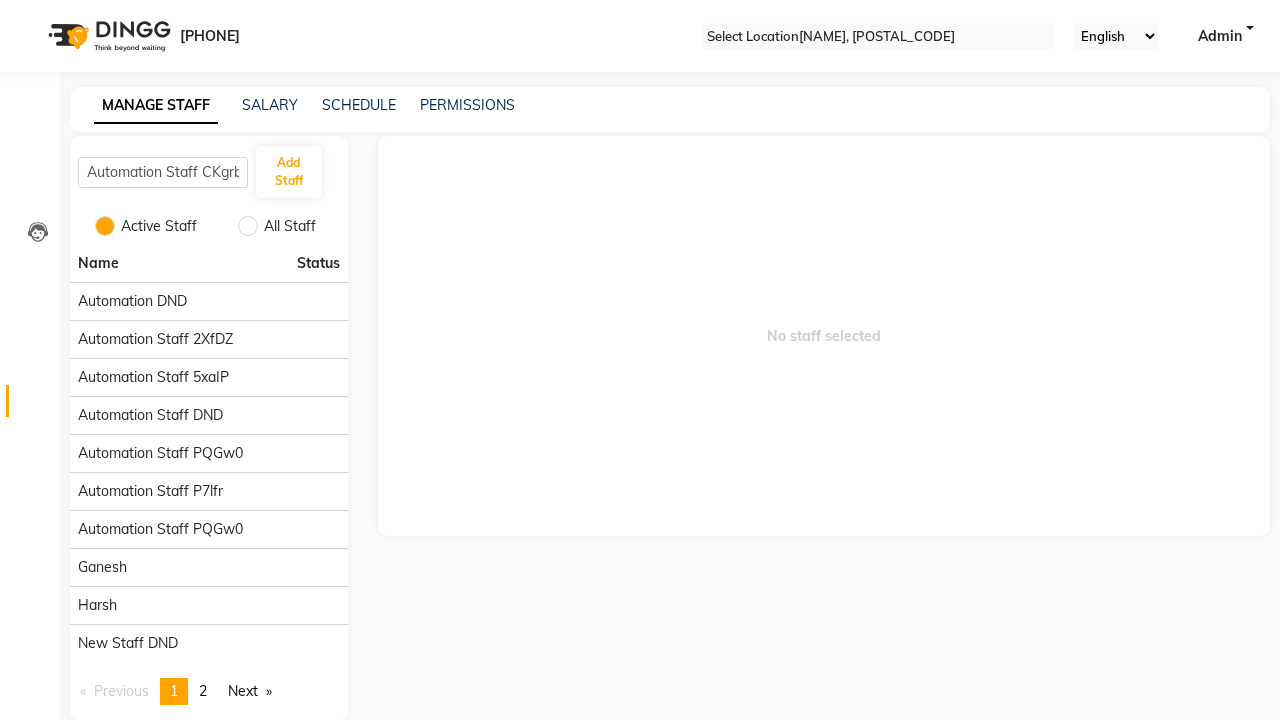 click on "Deleted successfully!" at bounding box center [640, 782] 